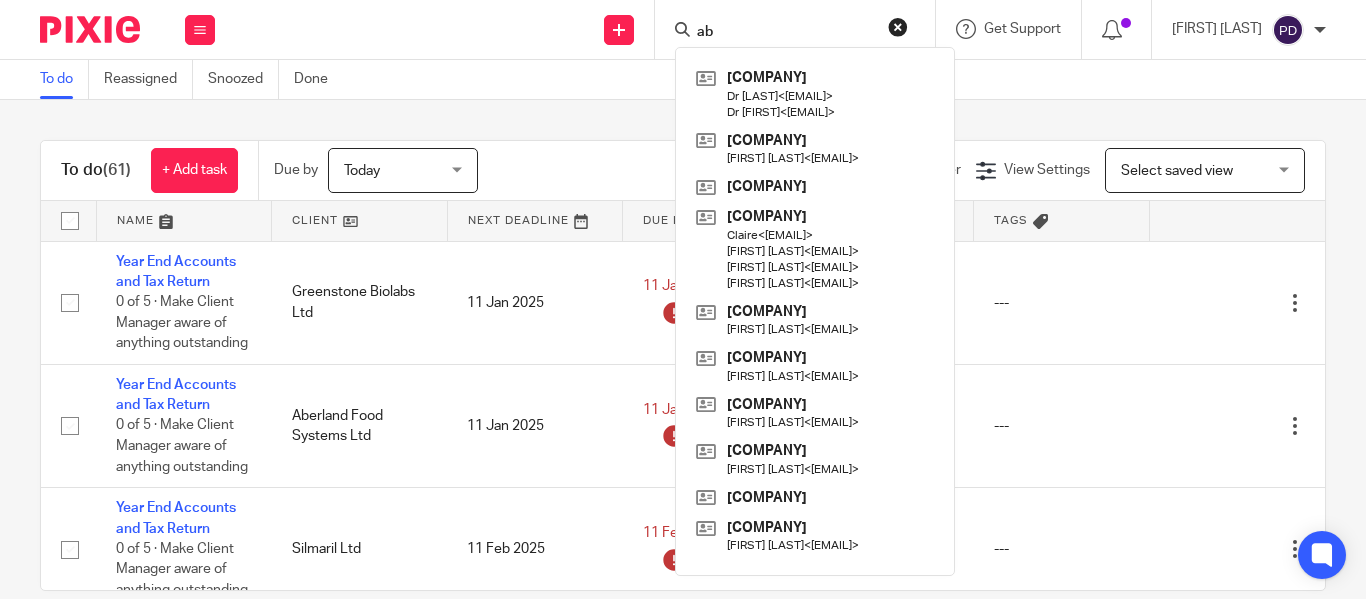 scroll, scrollTop: 0, scrollLeft: 0, axis: both 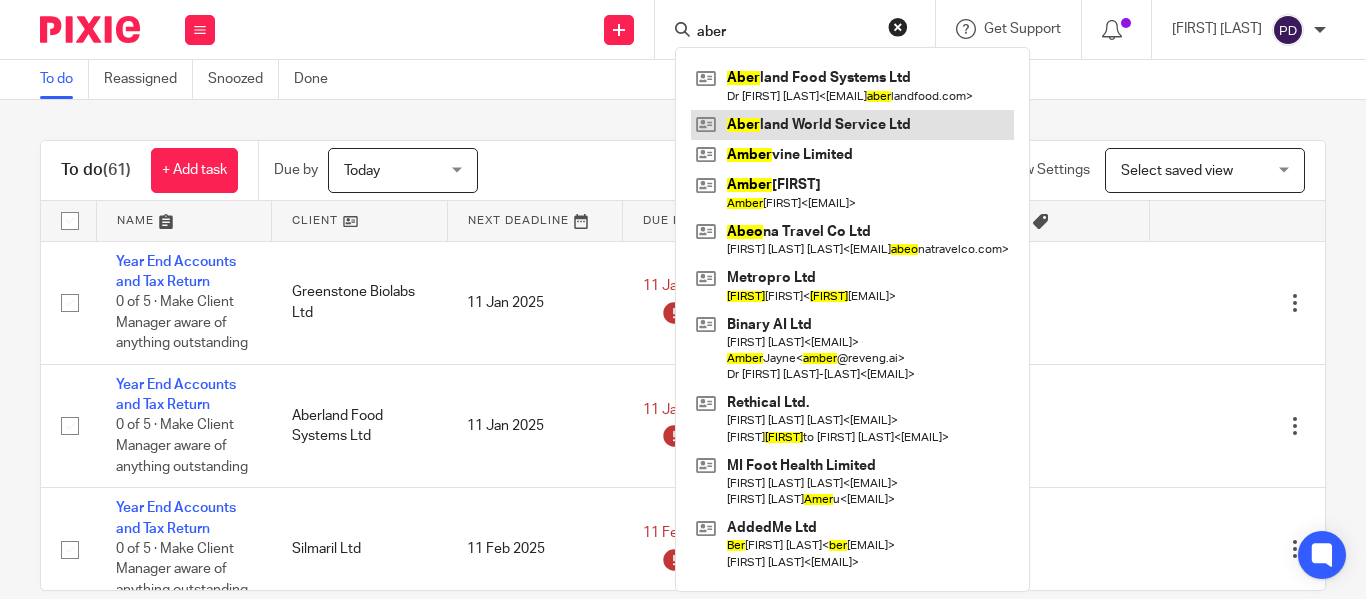 type on "aber" 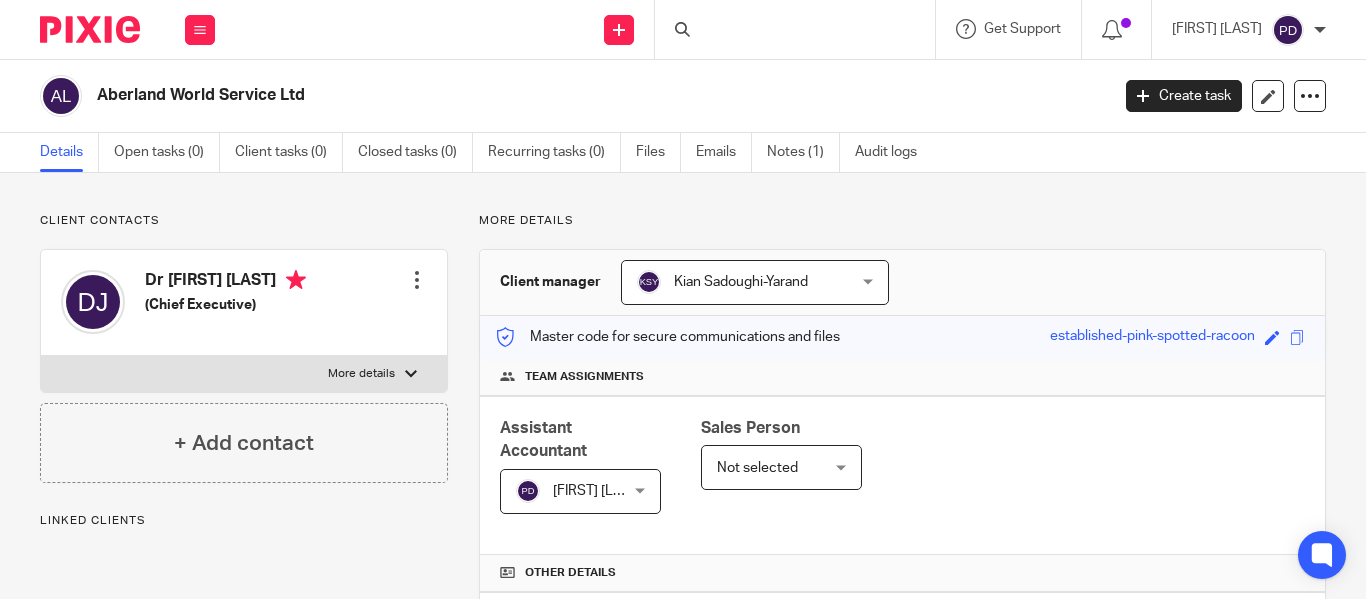 scroll, scrollTop: 0, scrollLeft: 0, axis: both 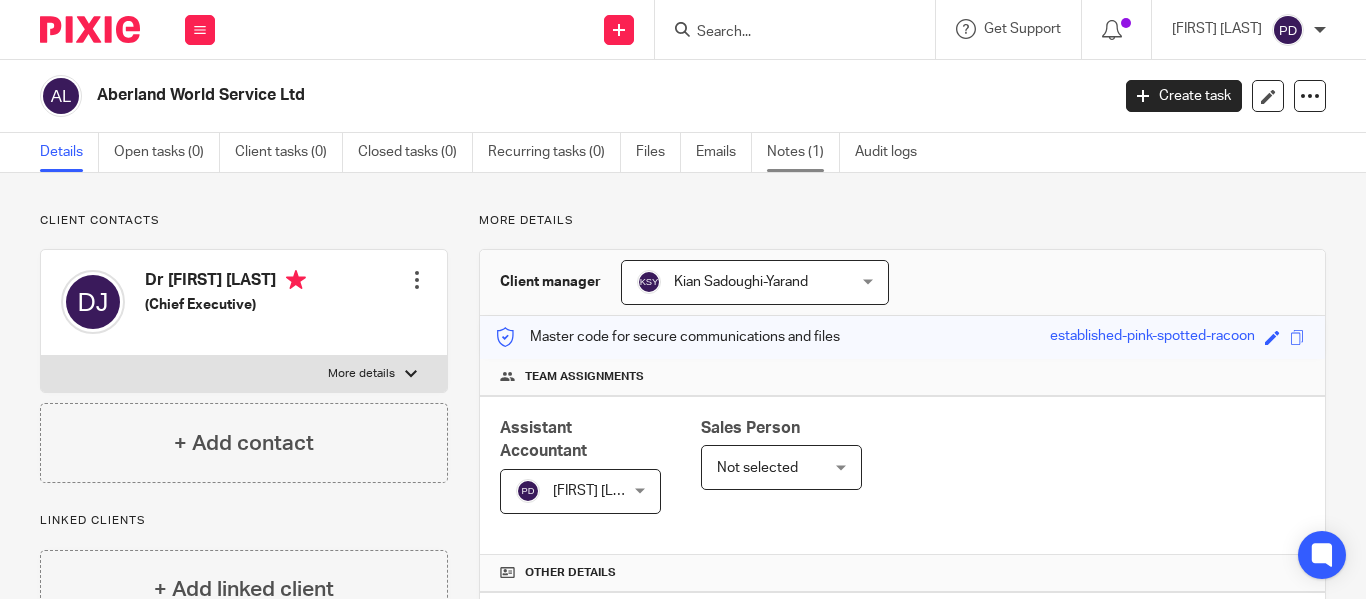 click on "Notes (1)" at bounding box center [803, 152] 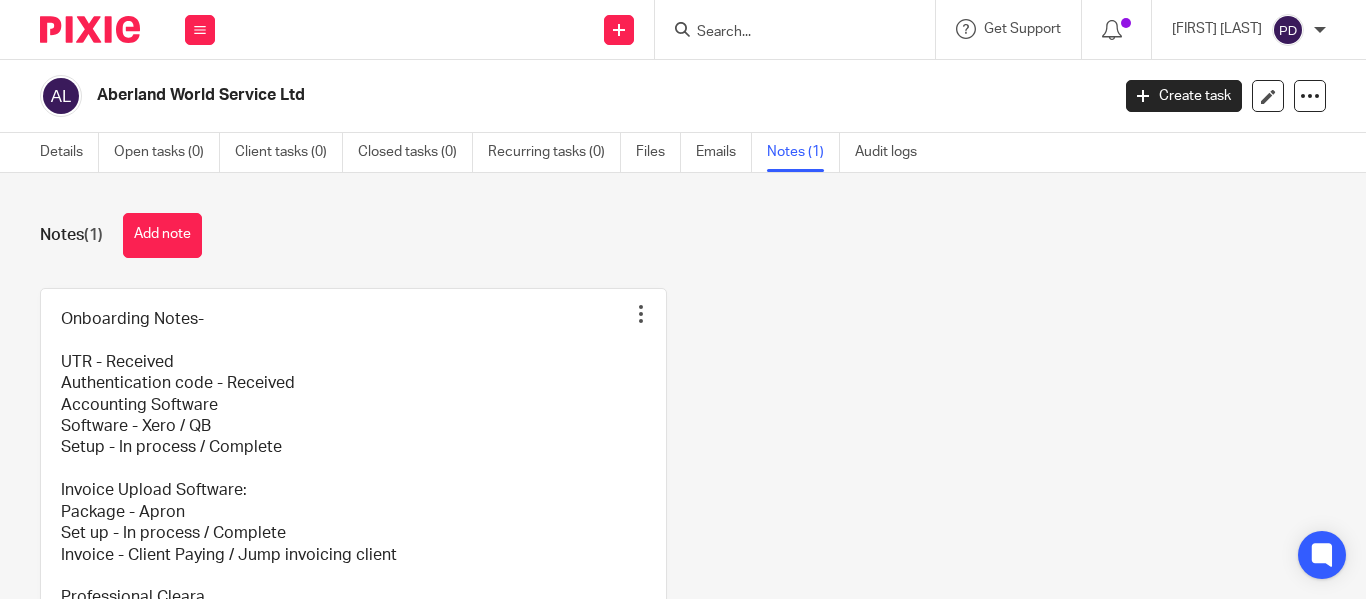 scroll, scrollTop: 0, scrollLeft: 0, axis: both 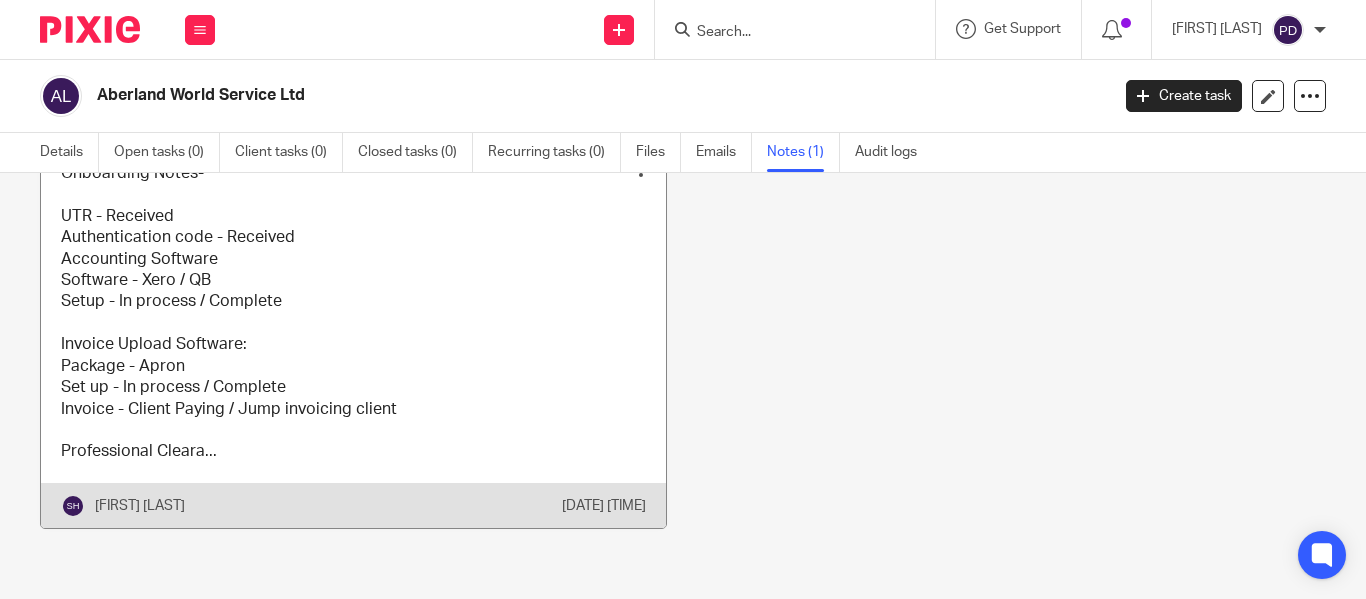 click at bounding box center [353, 335] 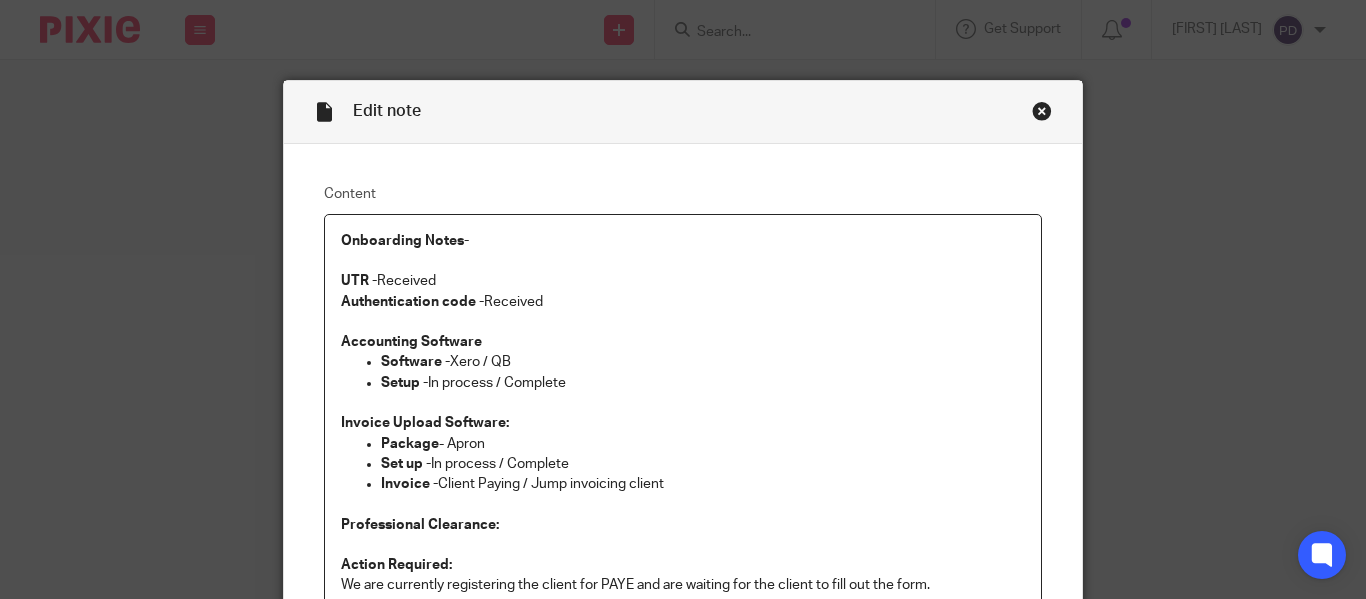 scroll, scrollTop: 0, scrollLeft: 0, axis: both 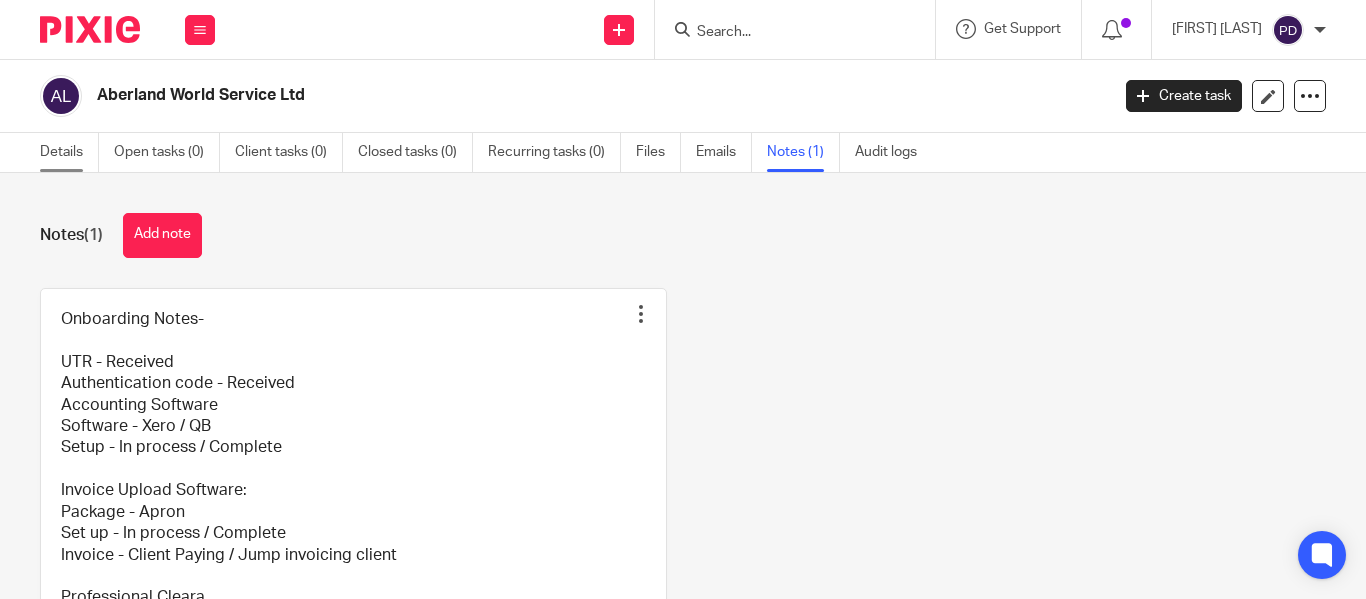 click on "Details" at bounding box center (69, 152) 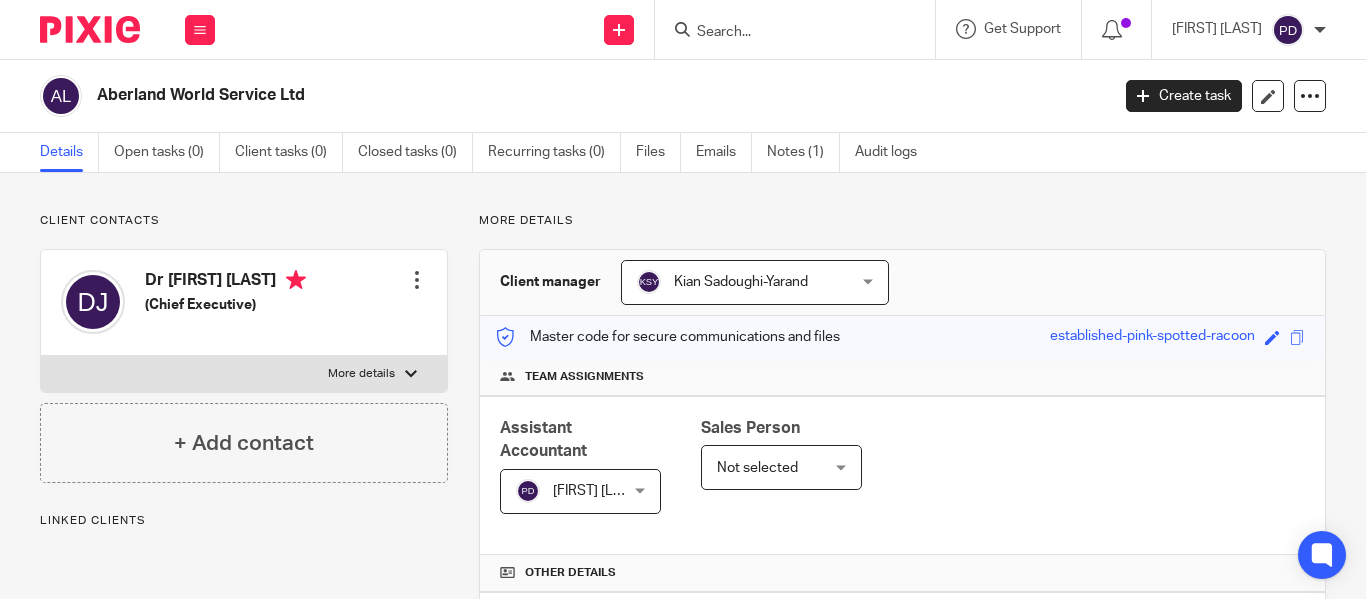 scroll, scrollTop: 0, scrollLeft: 0, axis: both 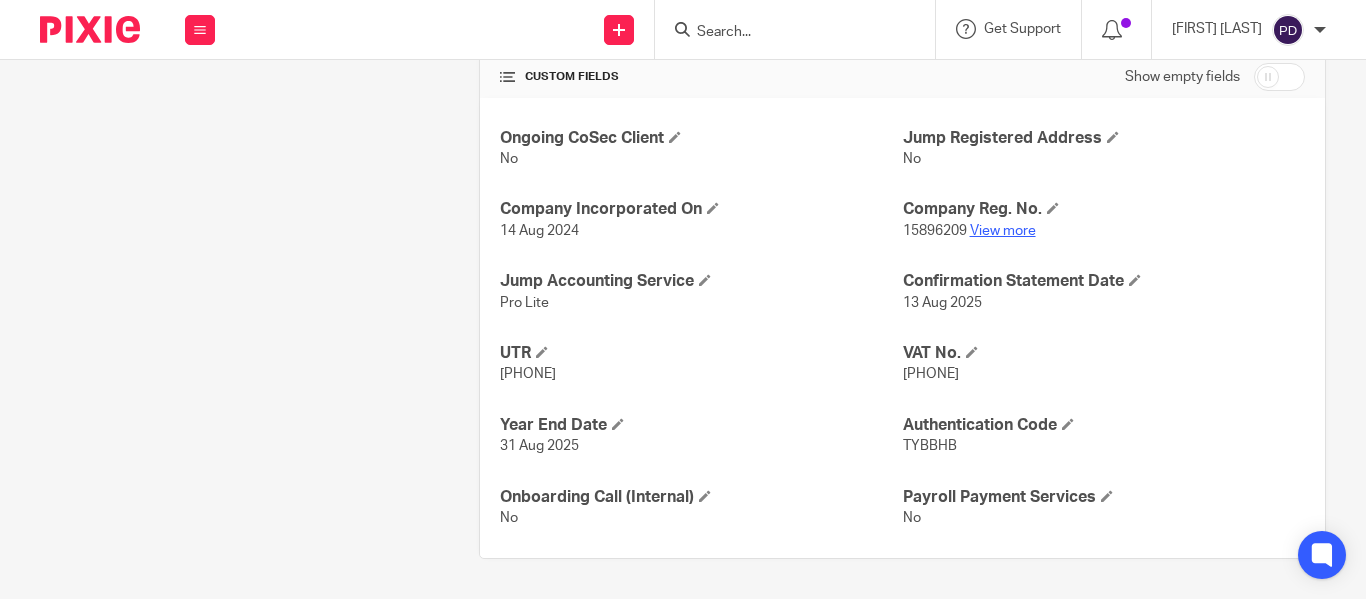 click on "View more" at bounding box center (1003, 231) 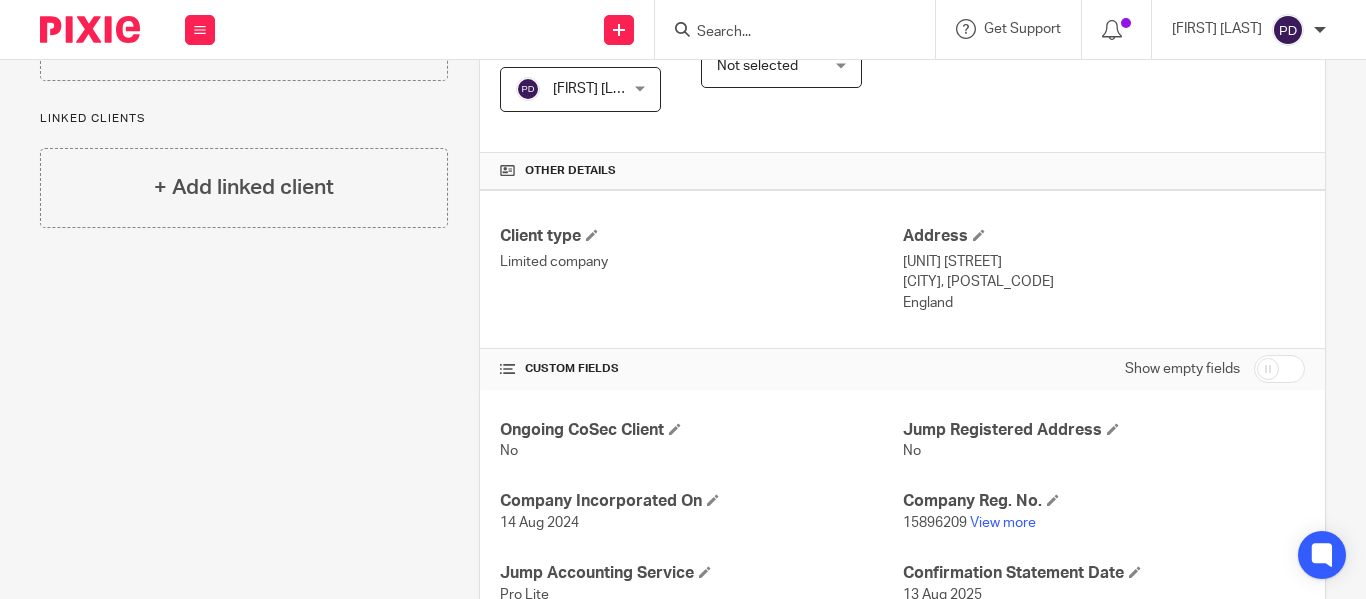 scroll, scrollTop: 394, scrollLeft: 0, axis: vertical 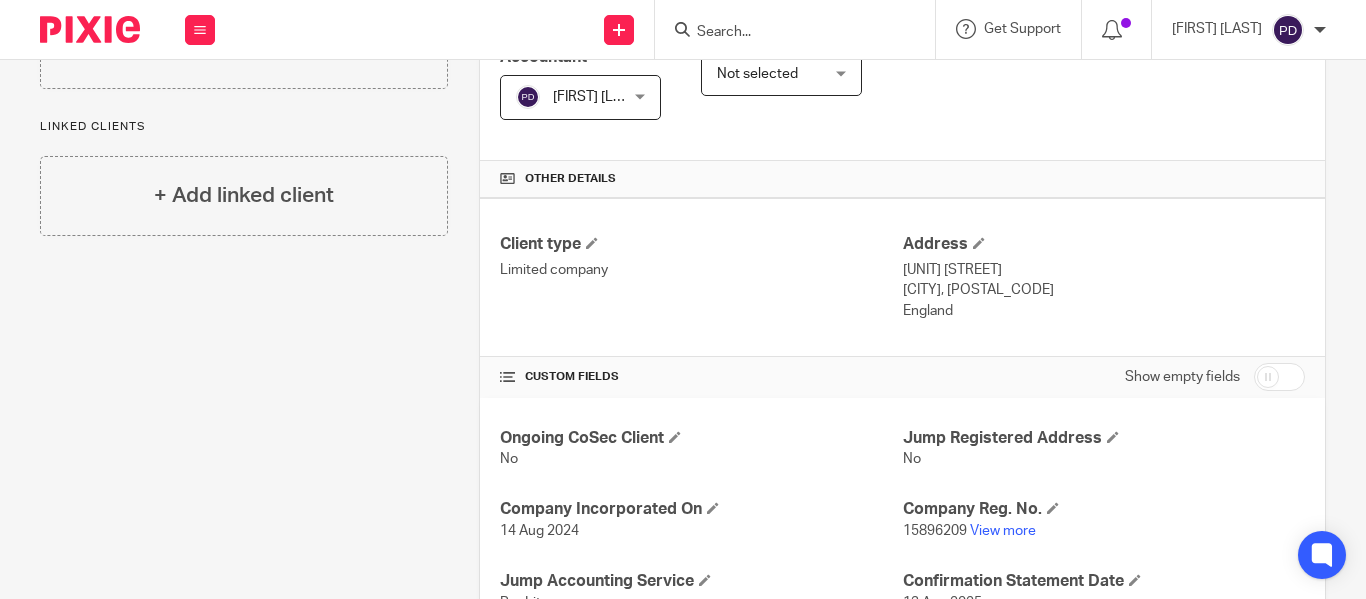 click at bounding box center [785, 33] 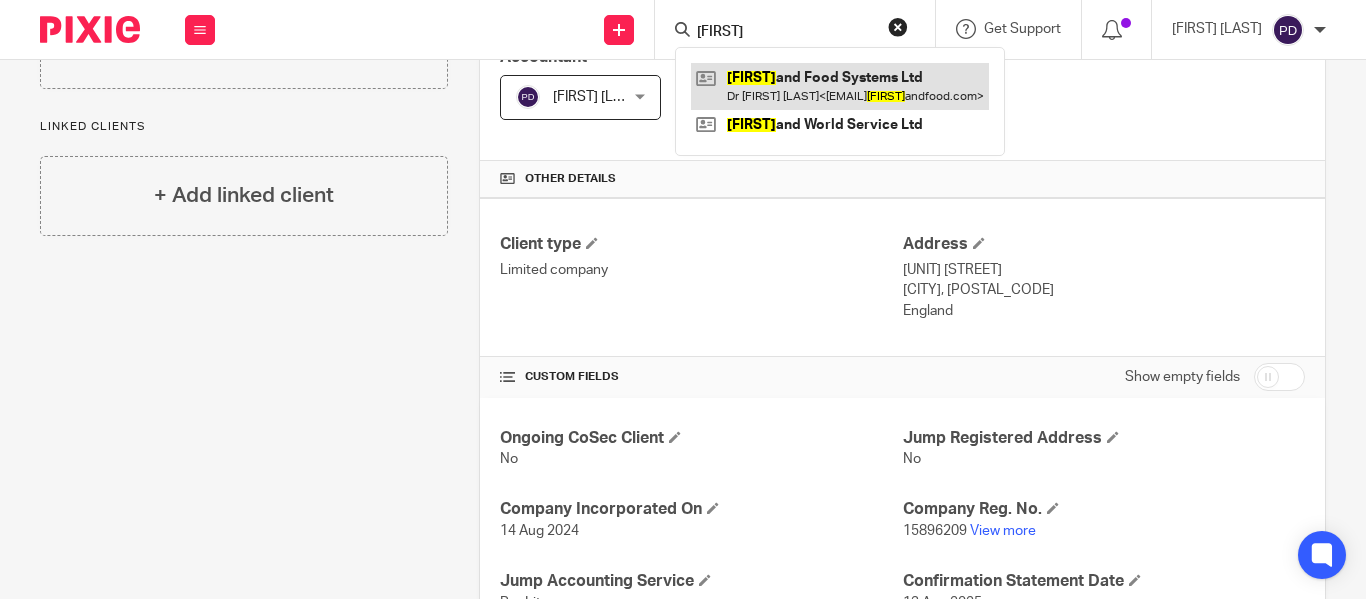type on "[FIRST]" 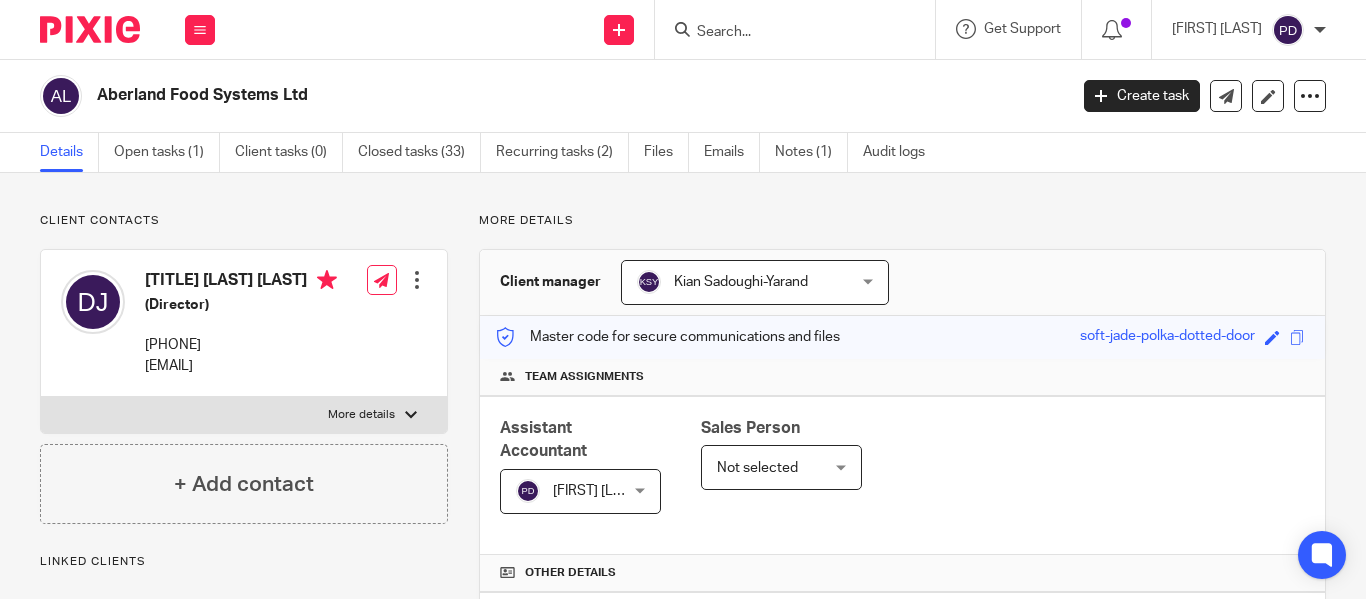 scroll, scrollTop: 0, scrollLeft: 0, axis: both 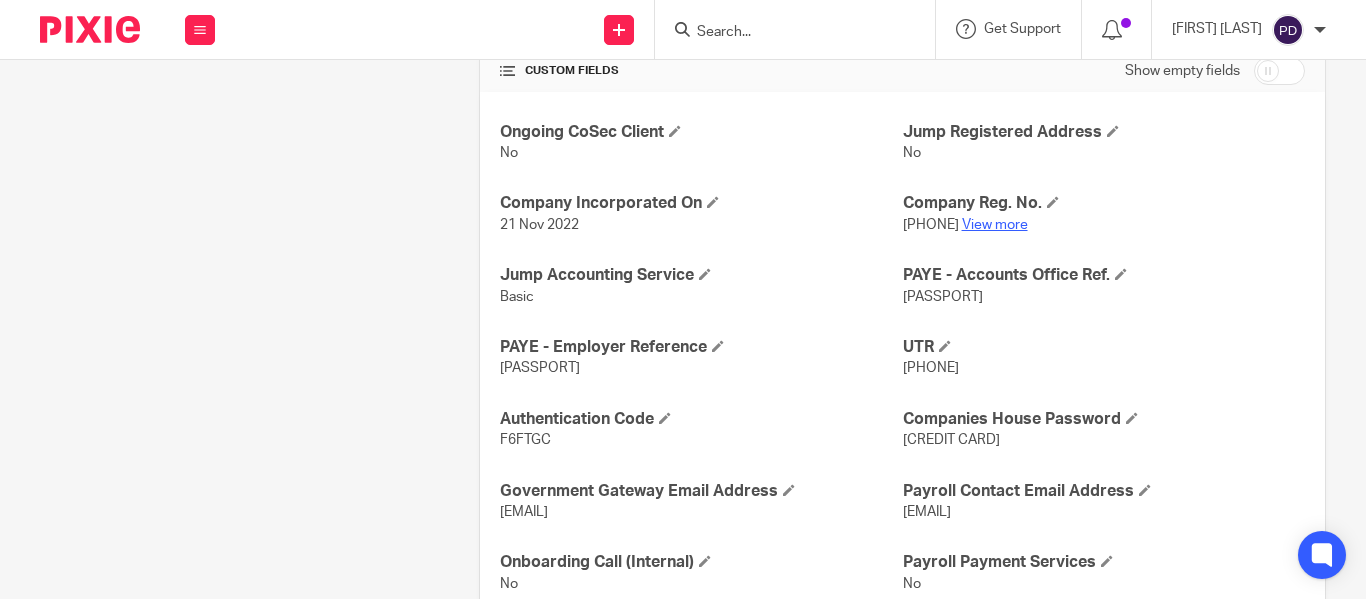 click on "View more" at bounding box center [995, 225] 